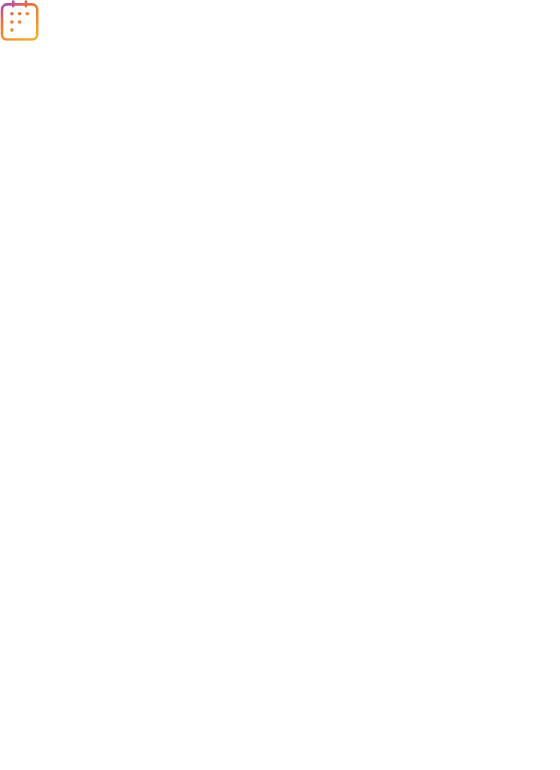 scroll, scrollTop: 0, scrollLeft: 0, axis: both 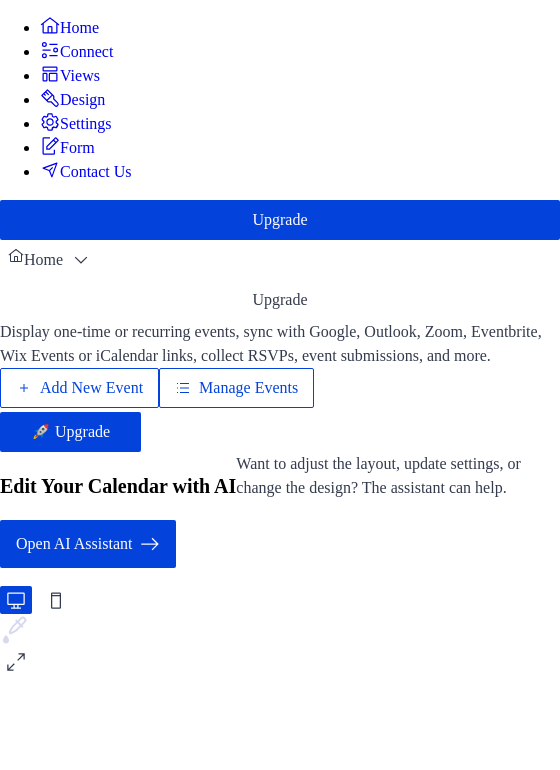click on "Manage Events" at bounding box center (248, 388) 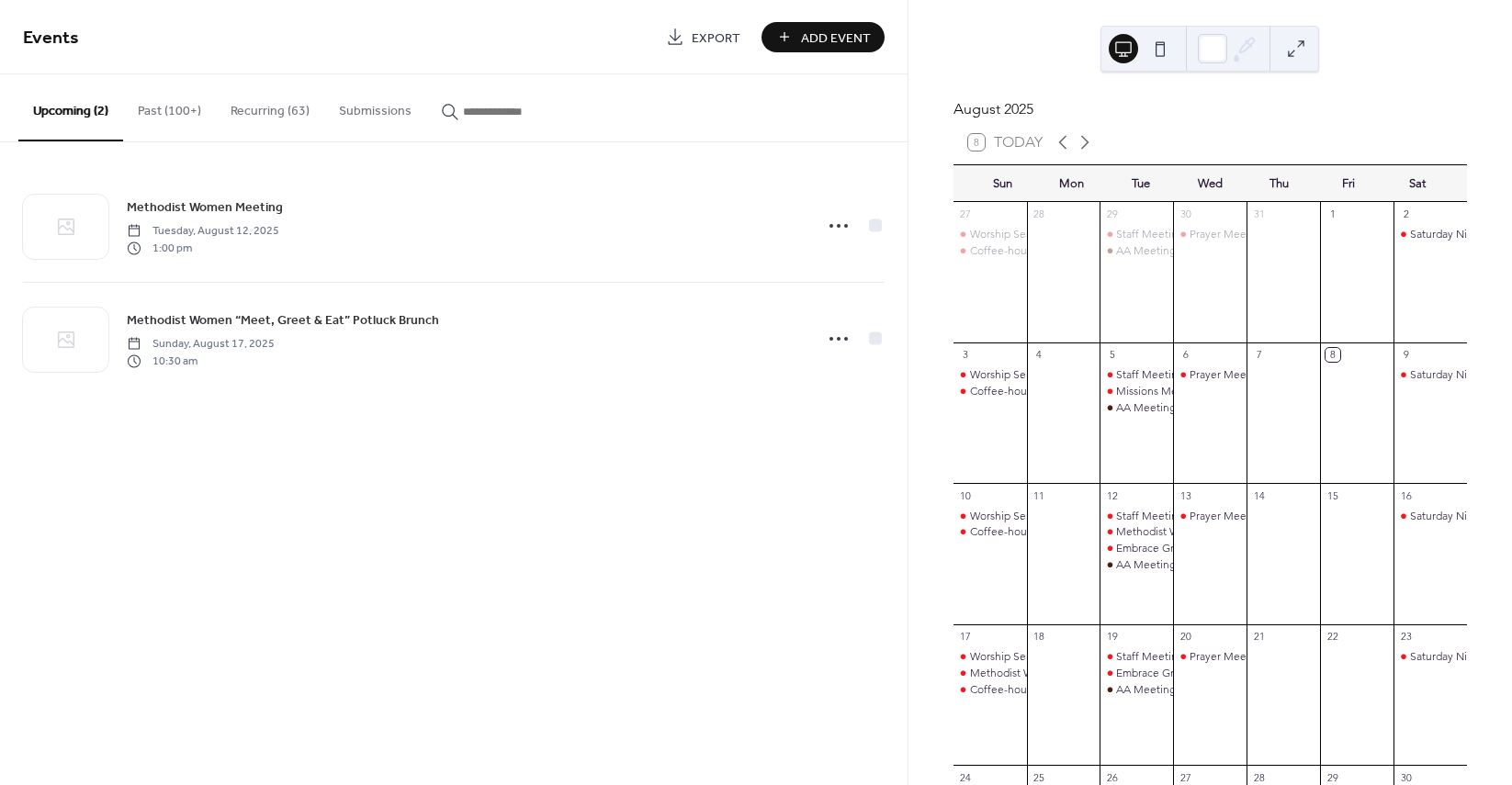 scroll, scrollTop: 0, scrollLeft: 0, axis: both 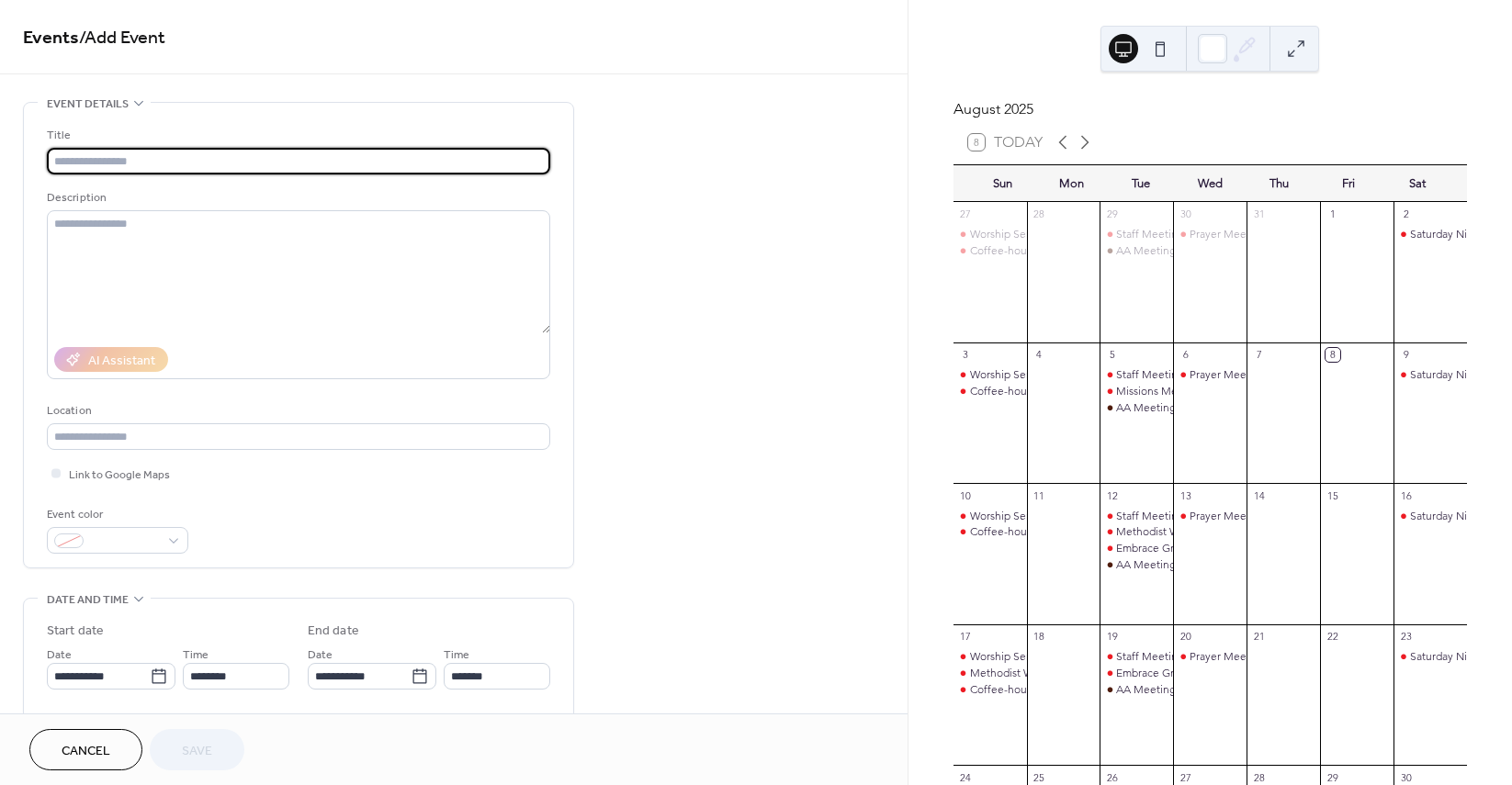 click at bounding box center (299, 161) 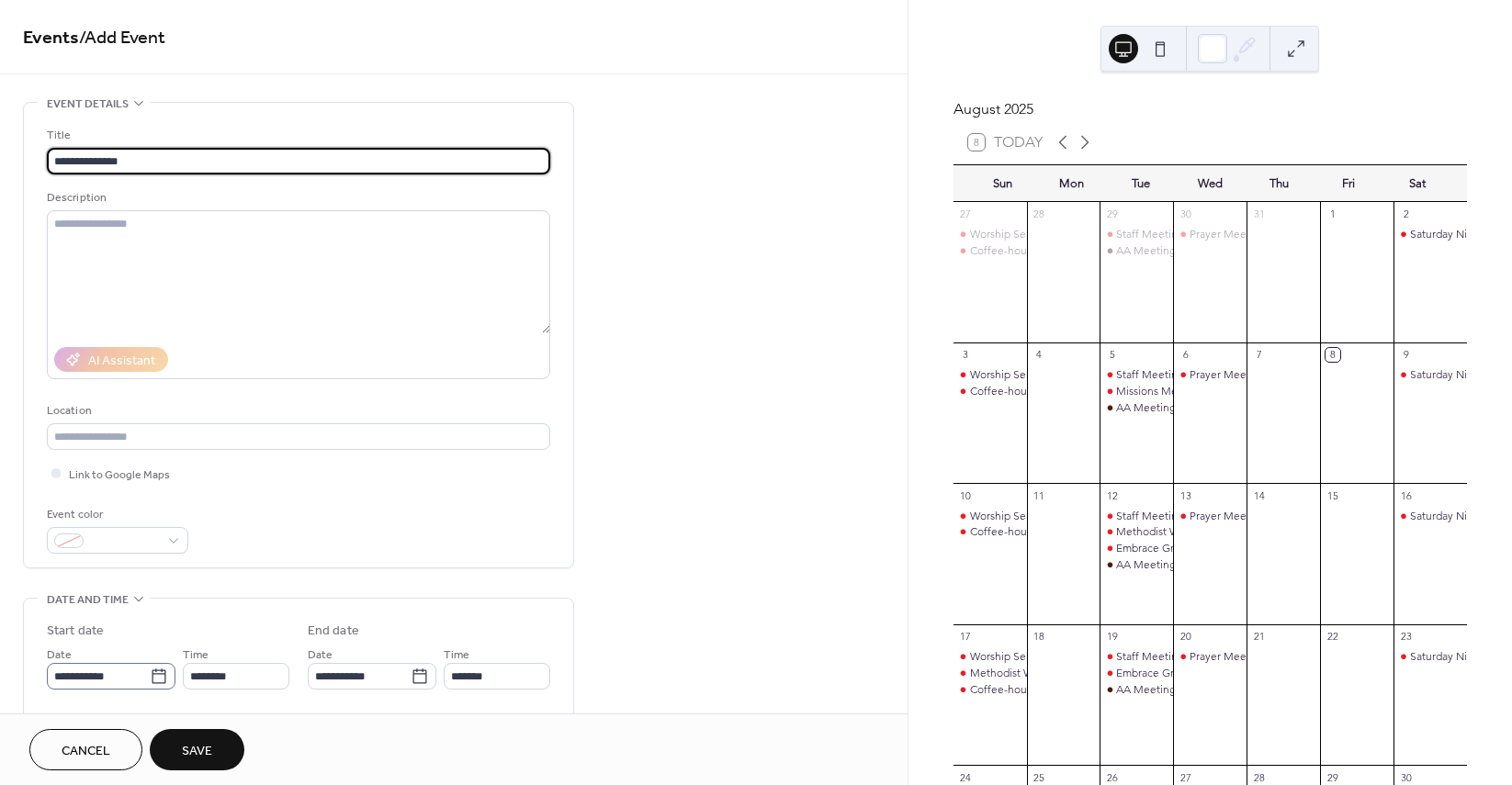 type on "**********" 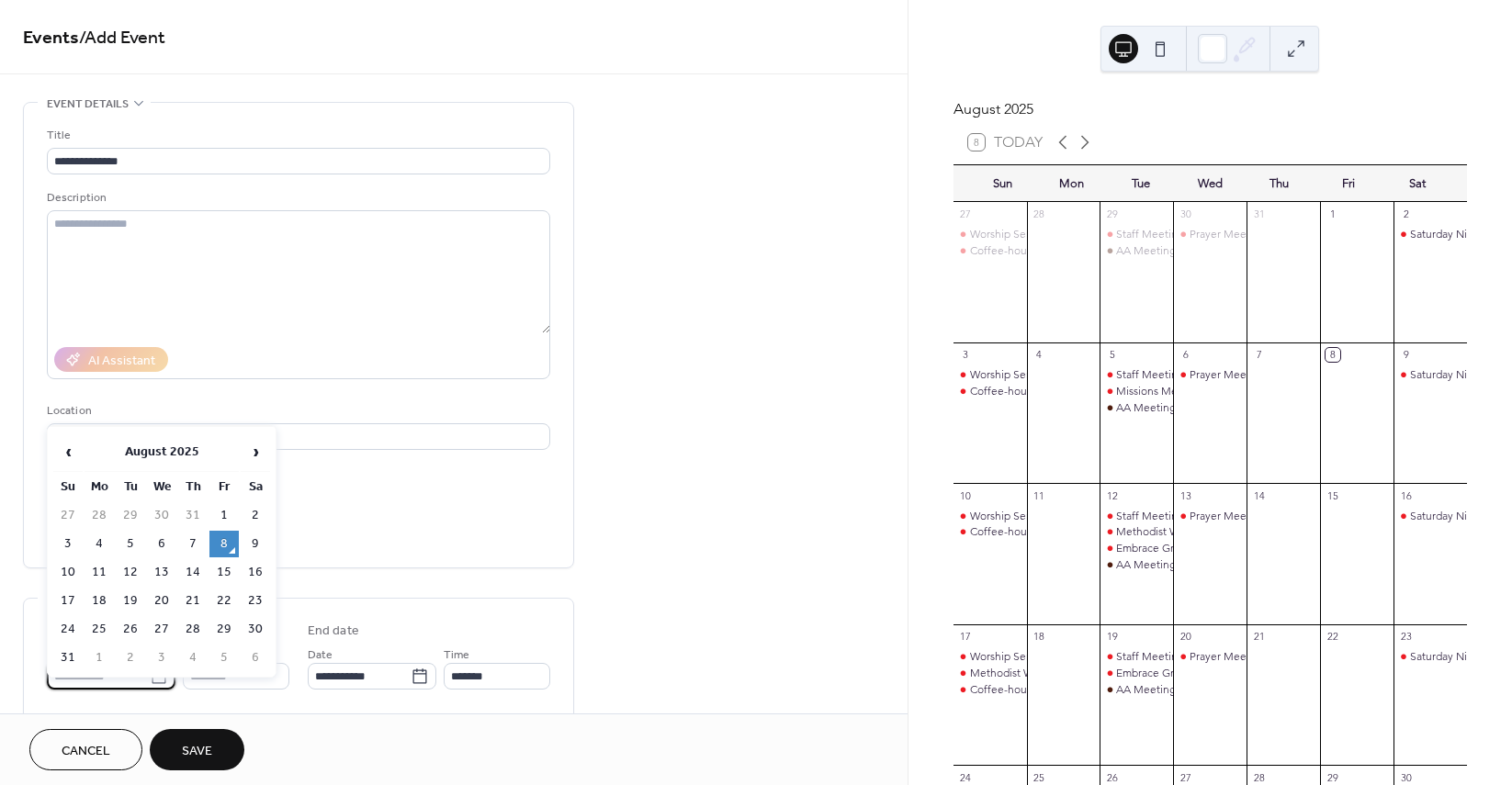 click on "**********" at bounding box center [98, 676] 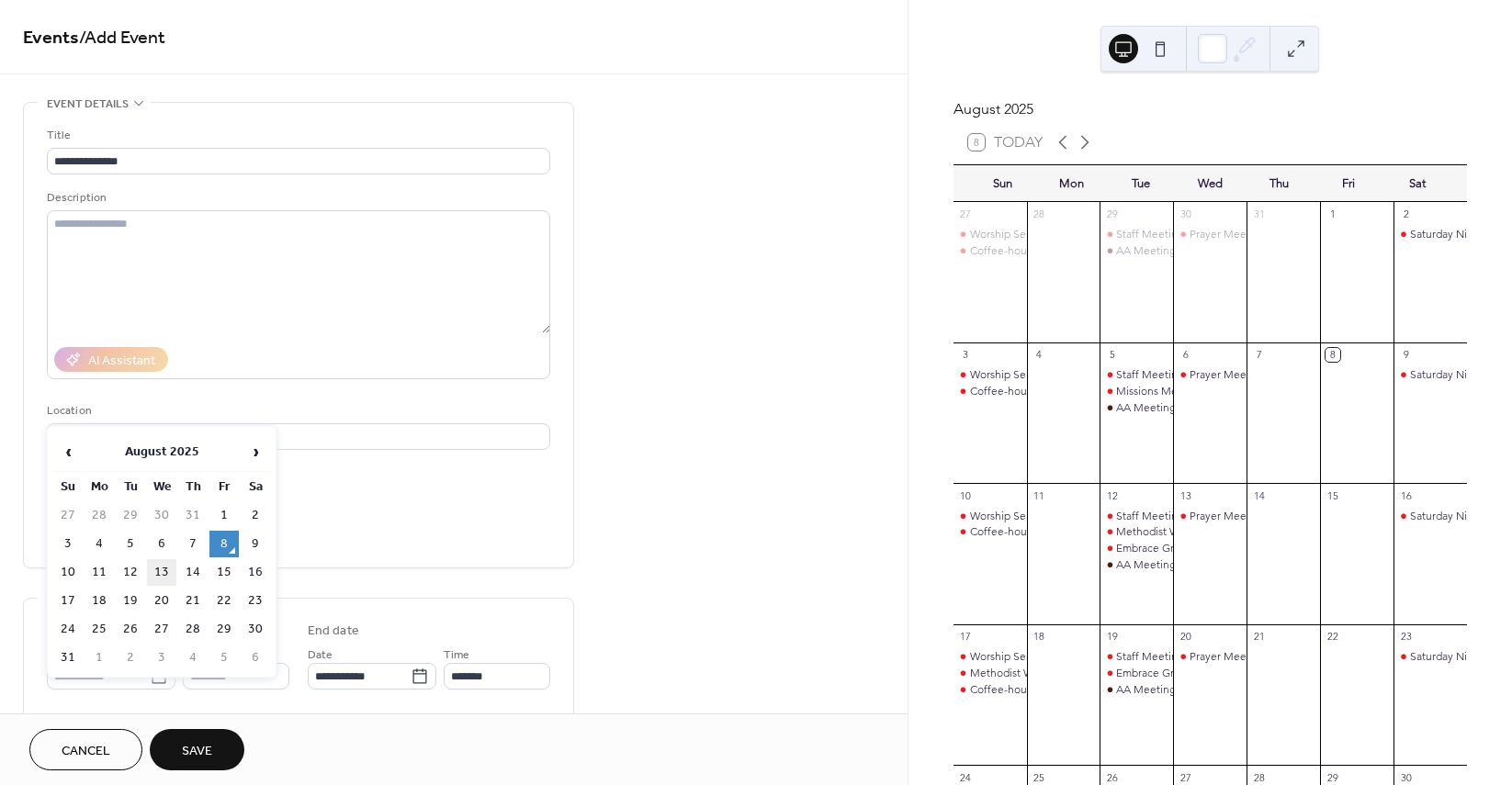 click on "13" at bounding box center (162, 572) 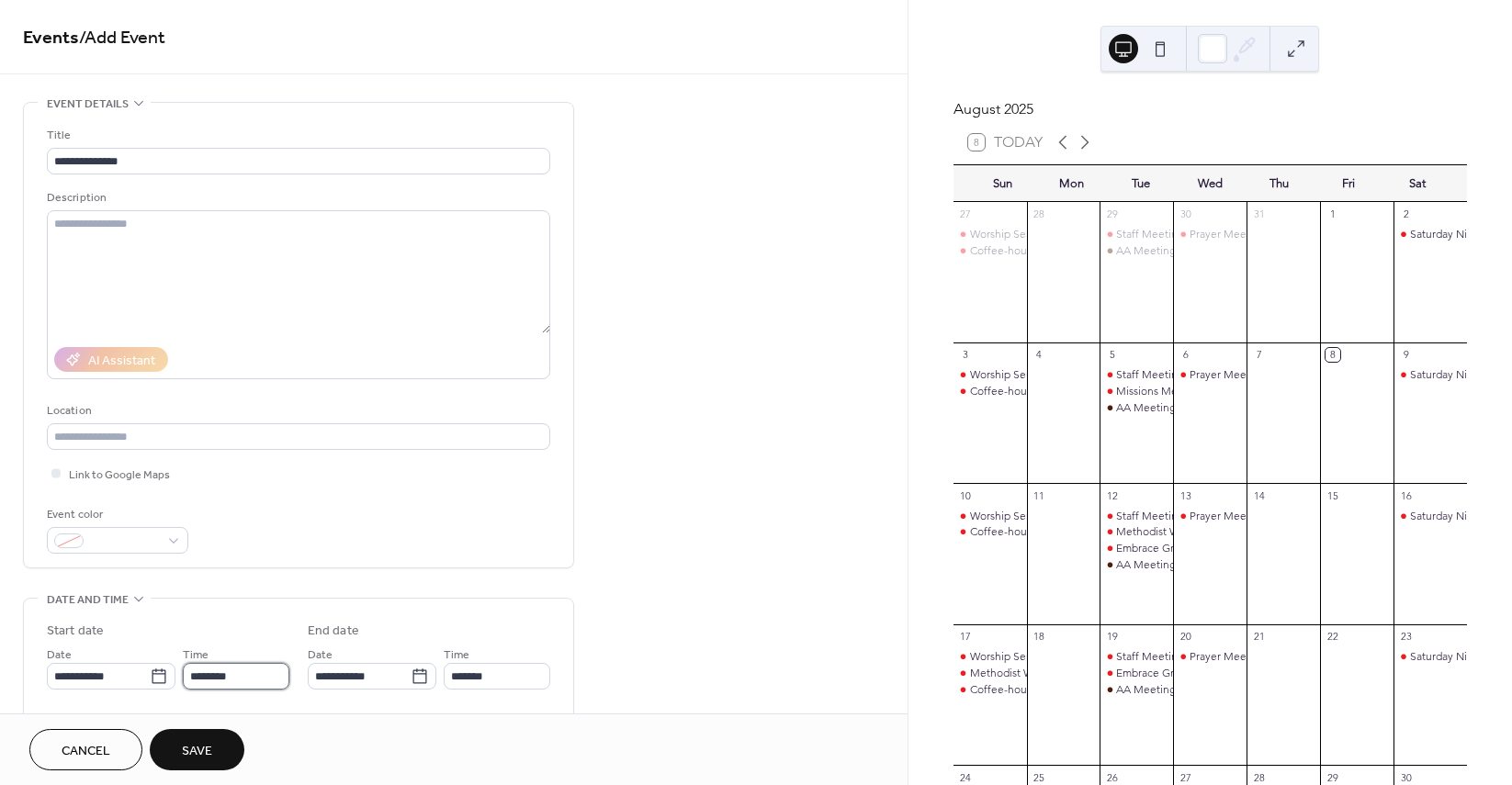 click on "********" at bounding box center (236, 676) 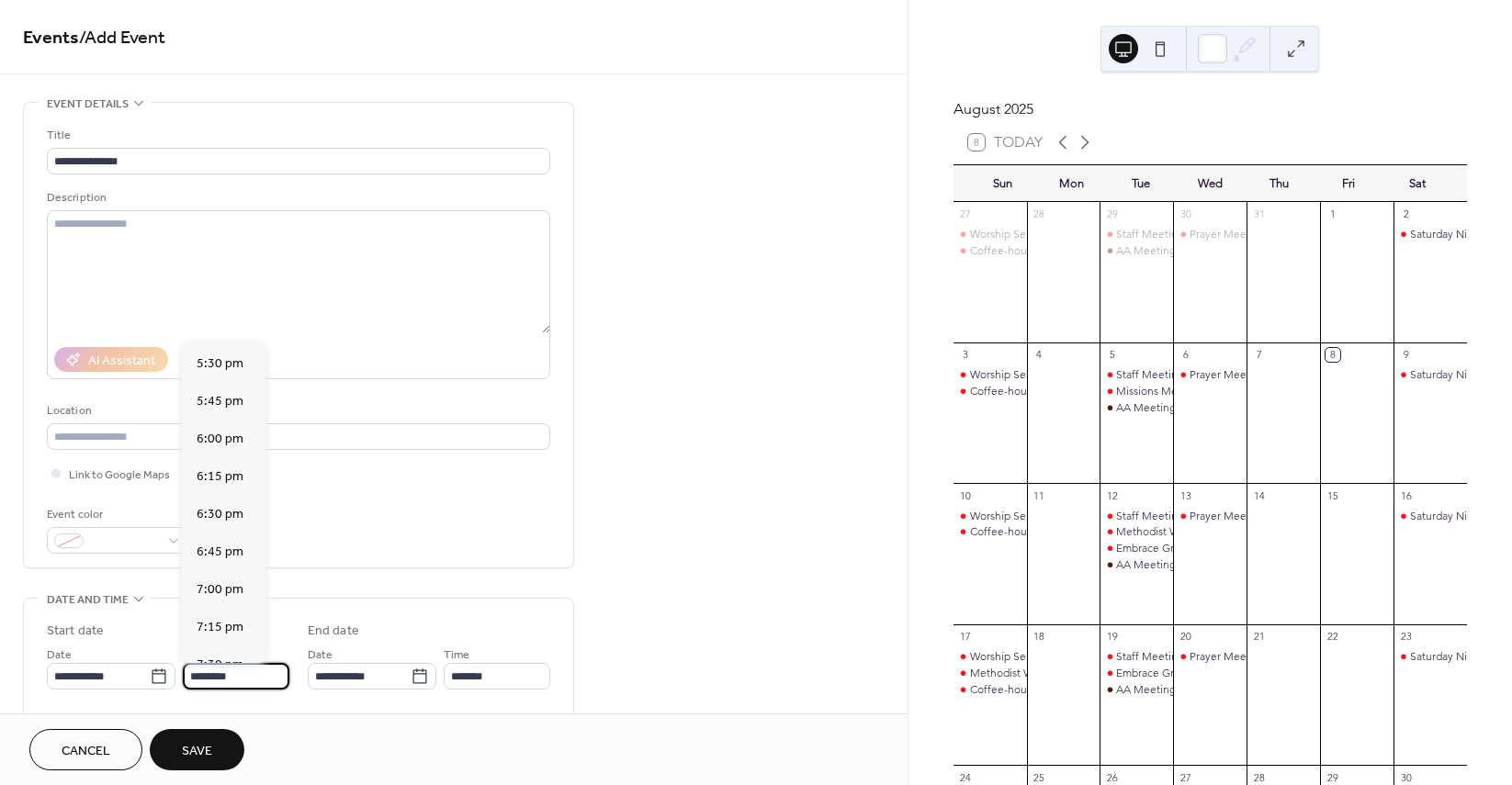 scroll, scrollTop: 2633, scrollLeft: 0, axis: vertical 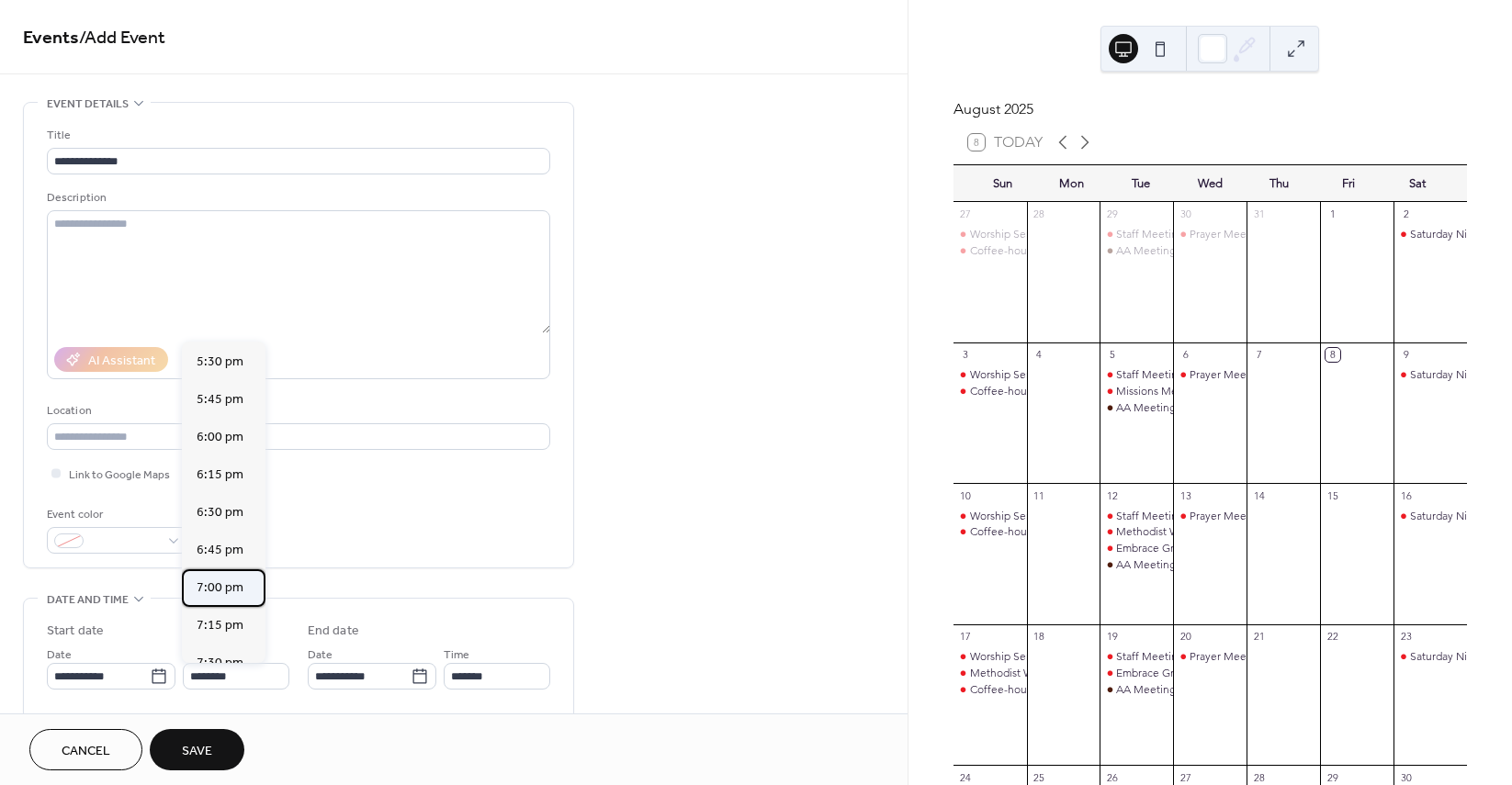 click on "7:00 pm" at bounding box center (220, 588) 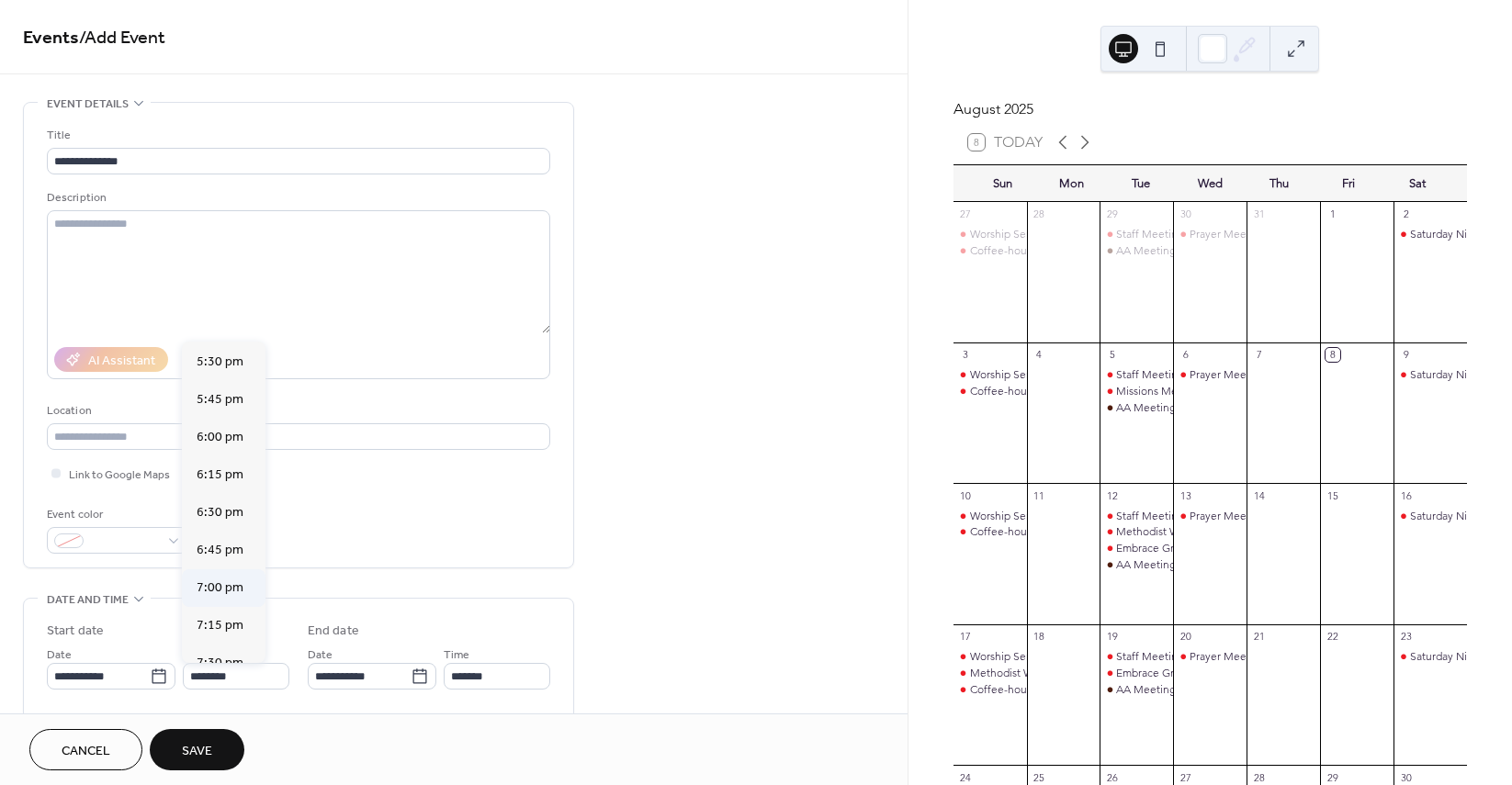 type on "*******" 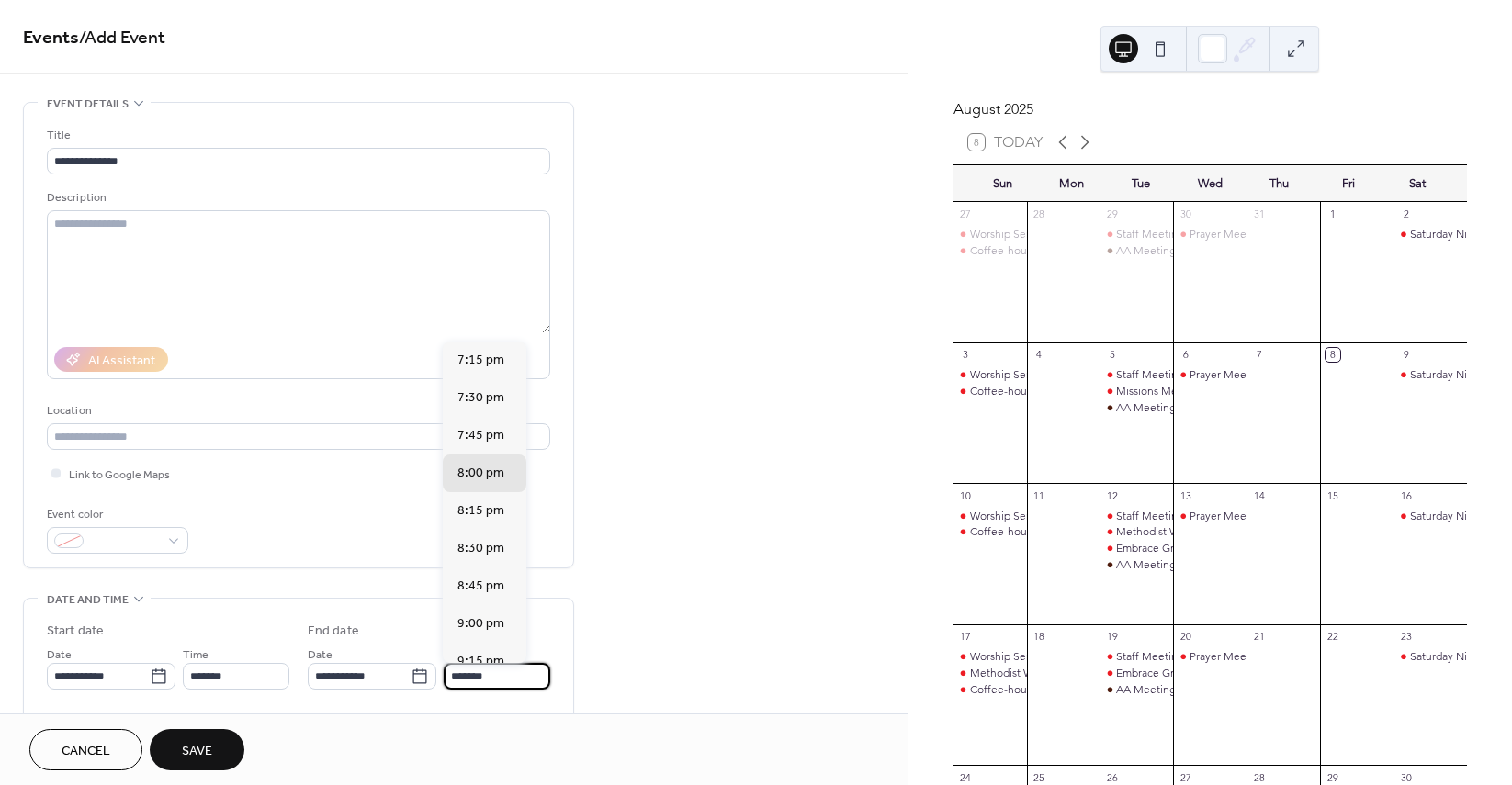 click on "*******" at bounding box center (497, 676) 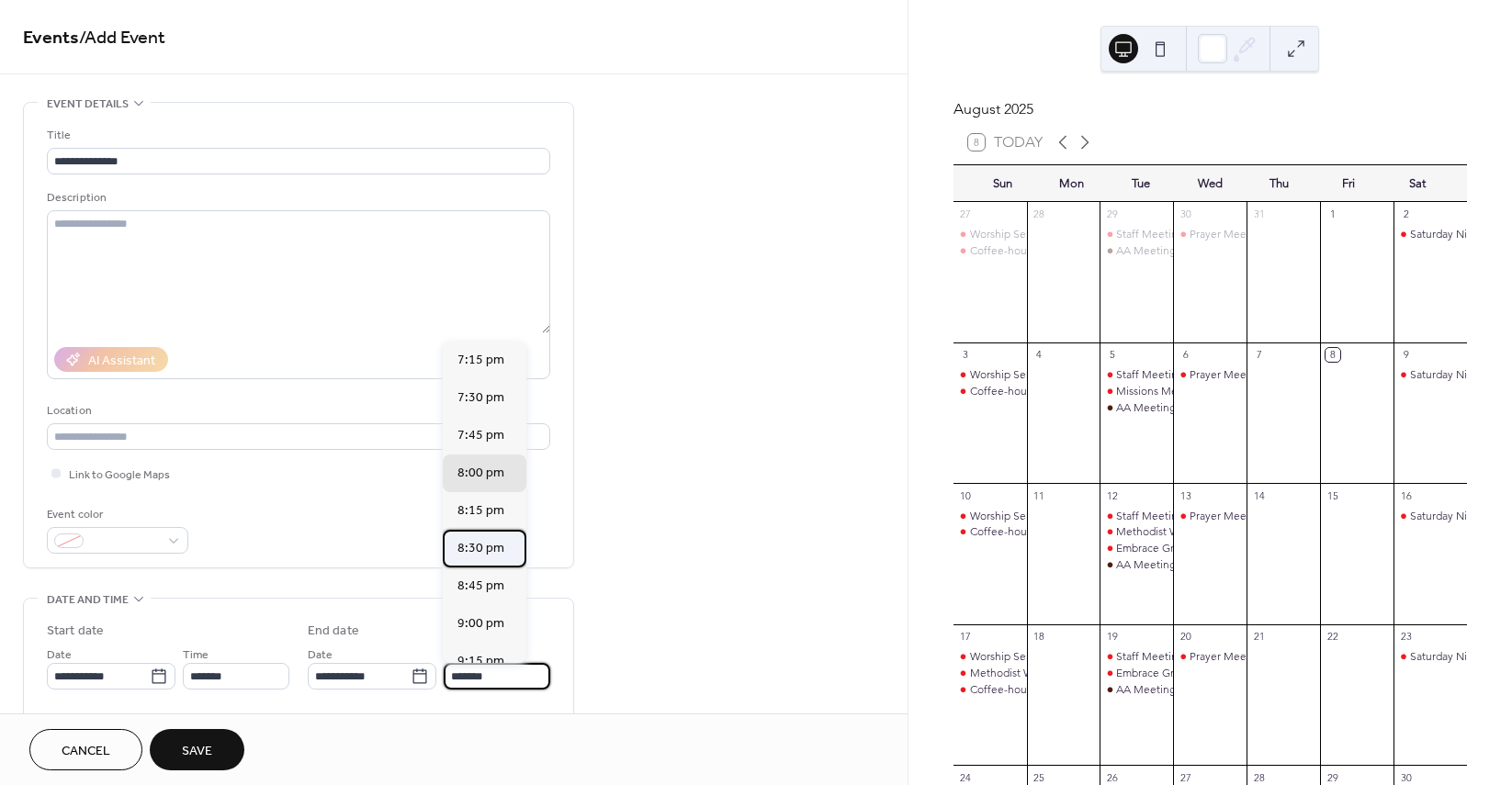 click on "8:30 pm" at bounding box center [480, 548] 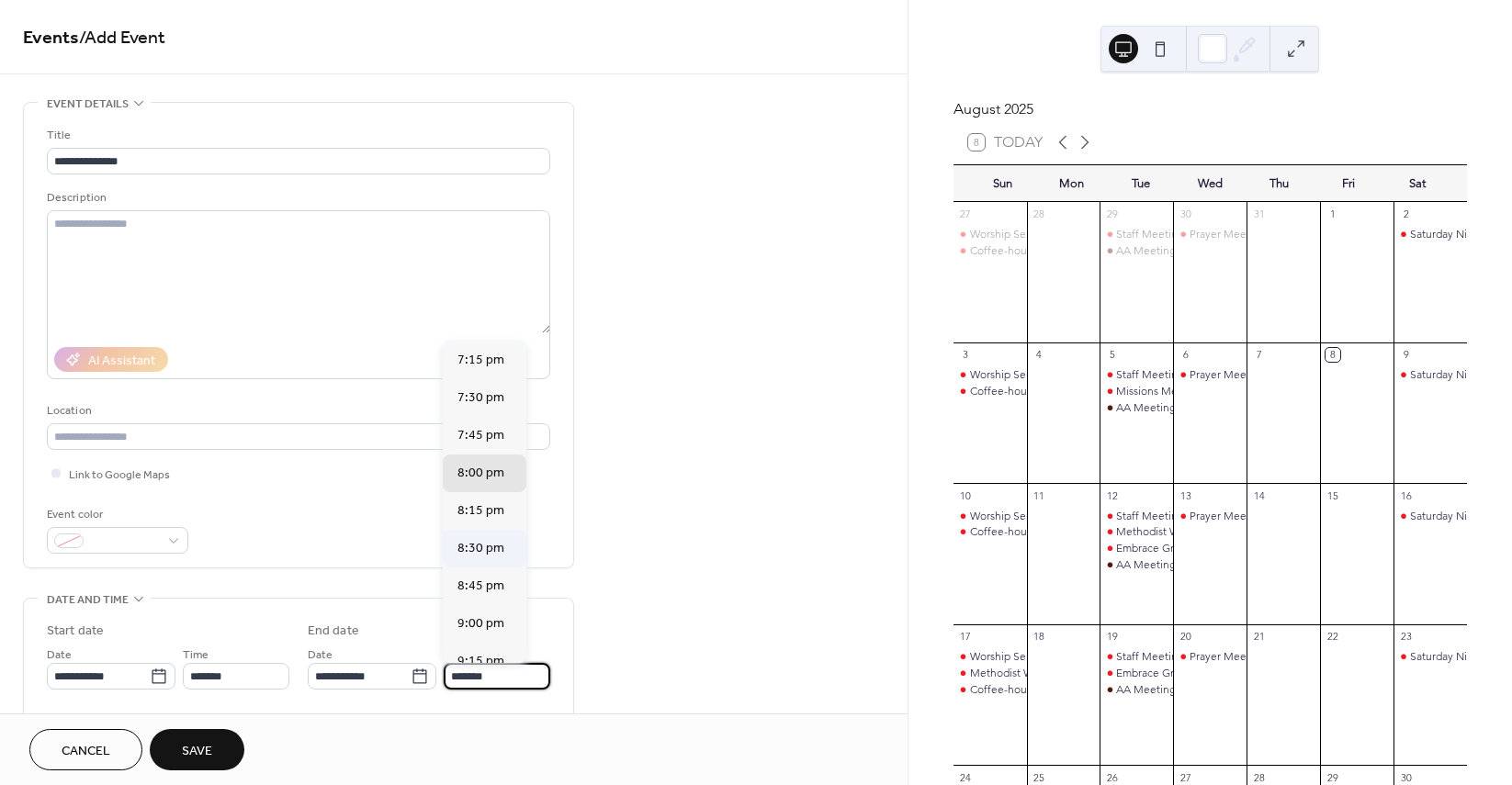 type on "*******" 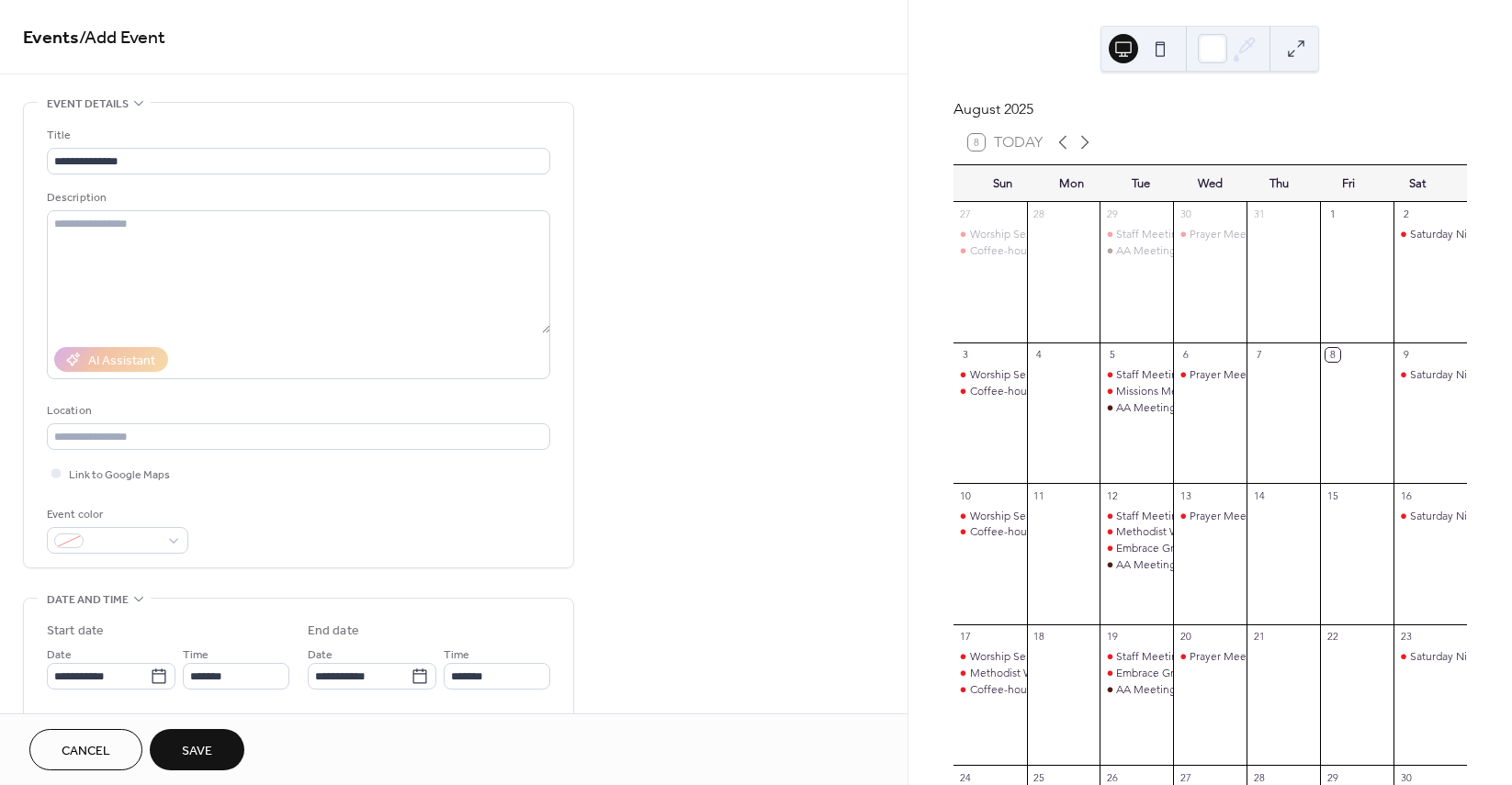 drag, startPoint x: 192, startPoint y: 744, endPoint x: 214, endPoint y: 725, distance: 29.069 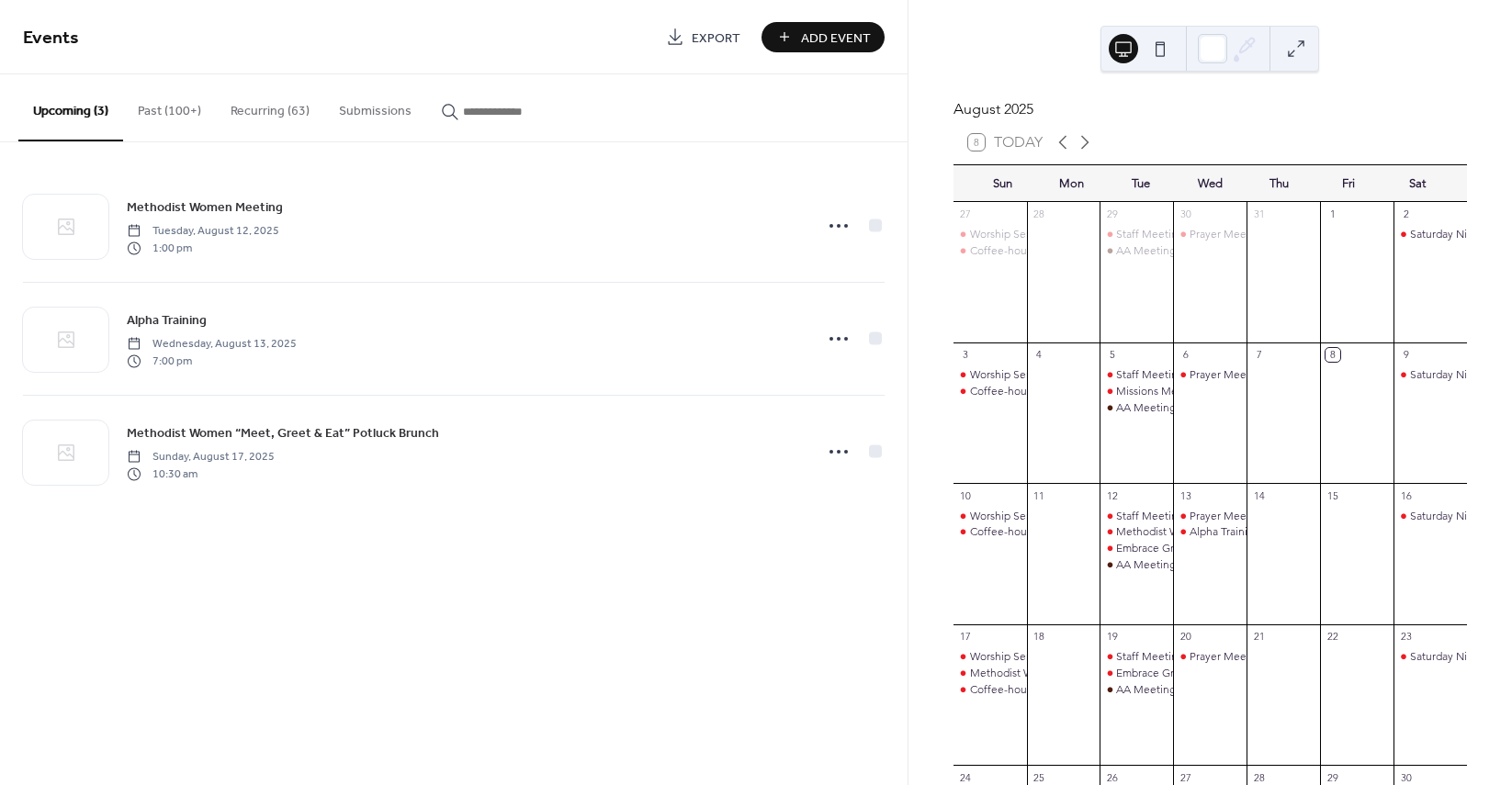 click at bounding box center [1283, 421] 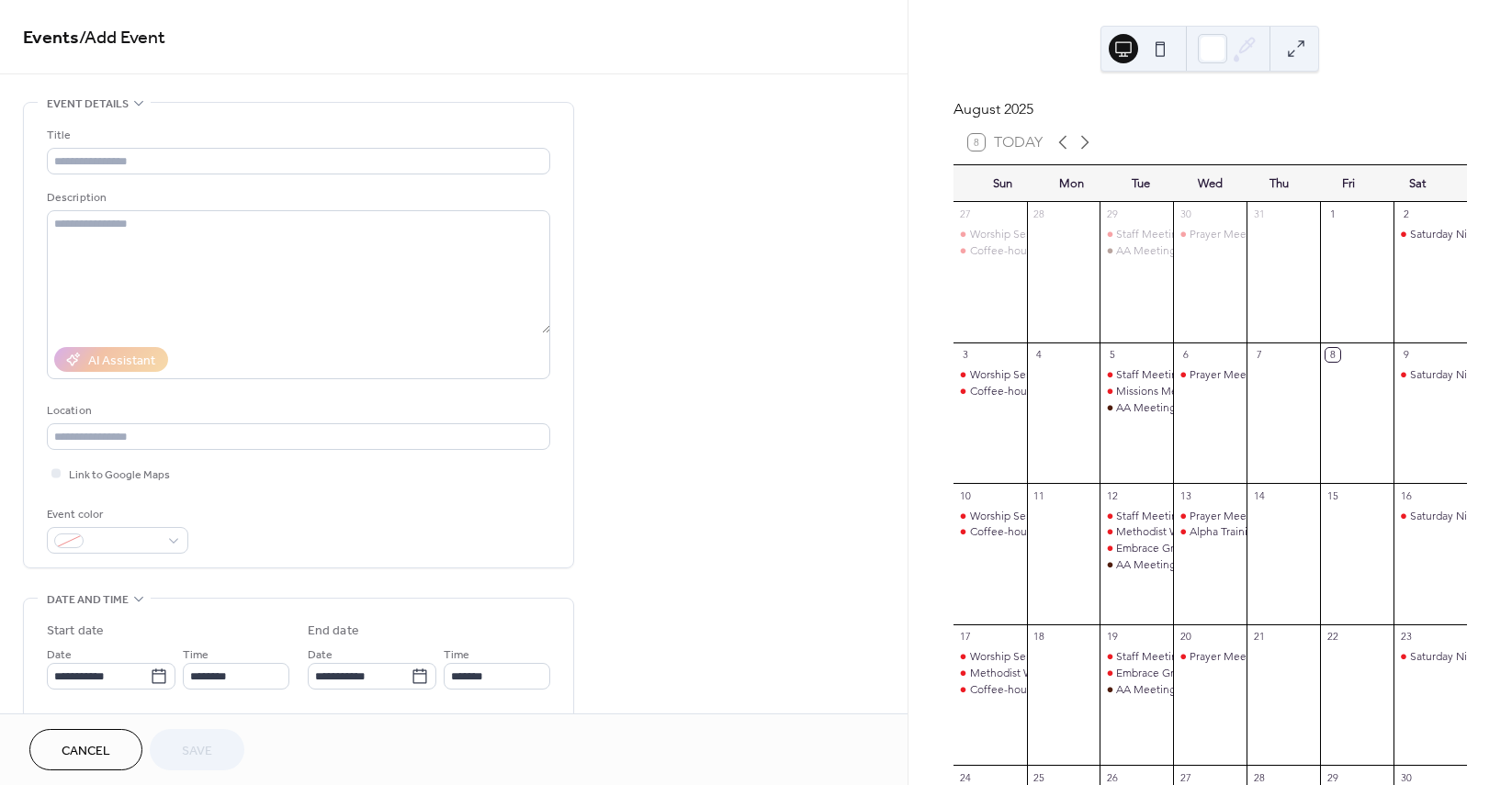 click on "Title" at bounding box center [299, 150] 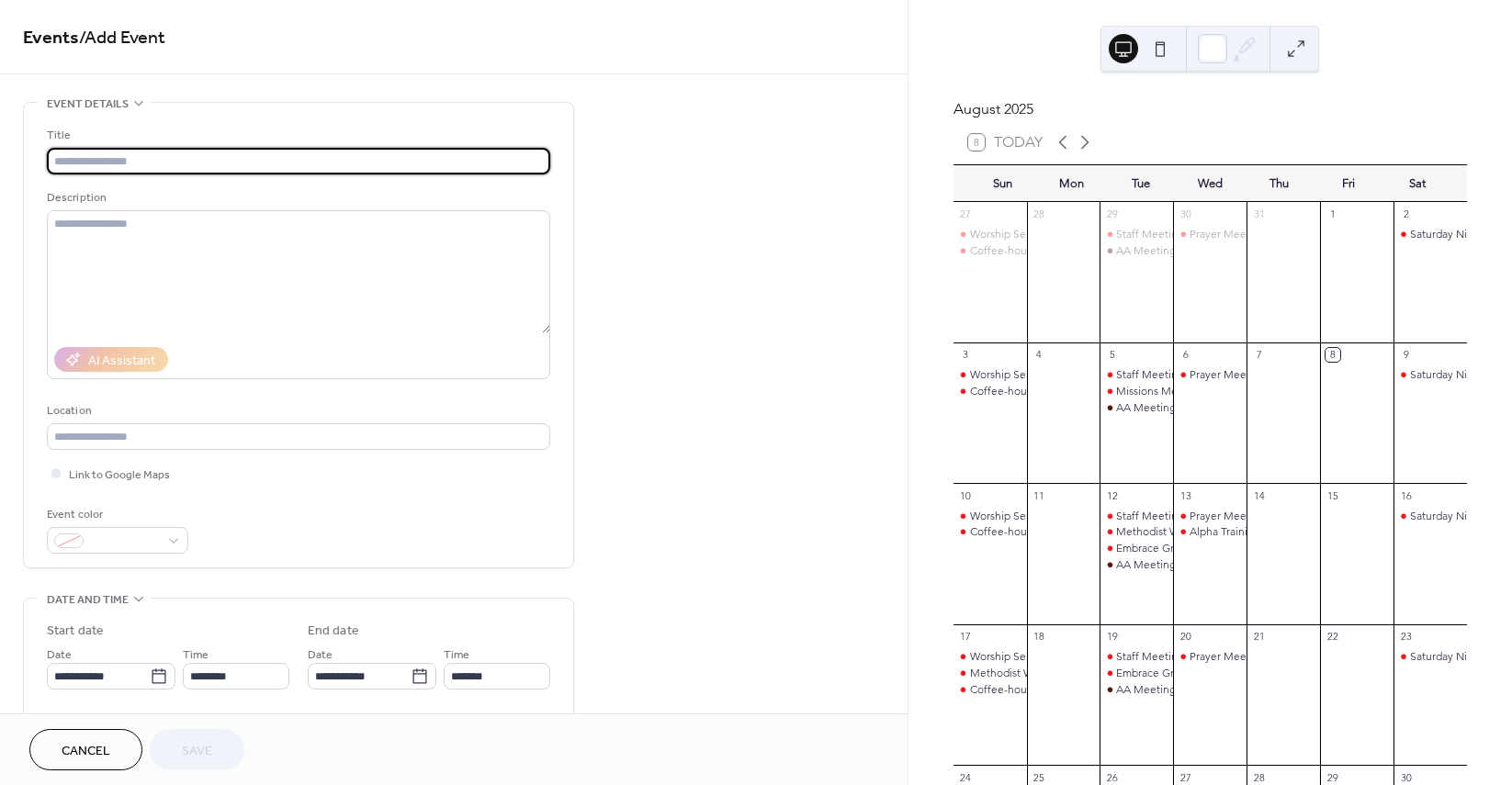 click at bounding box center (299, 161) 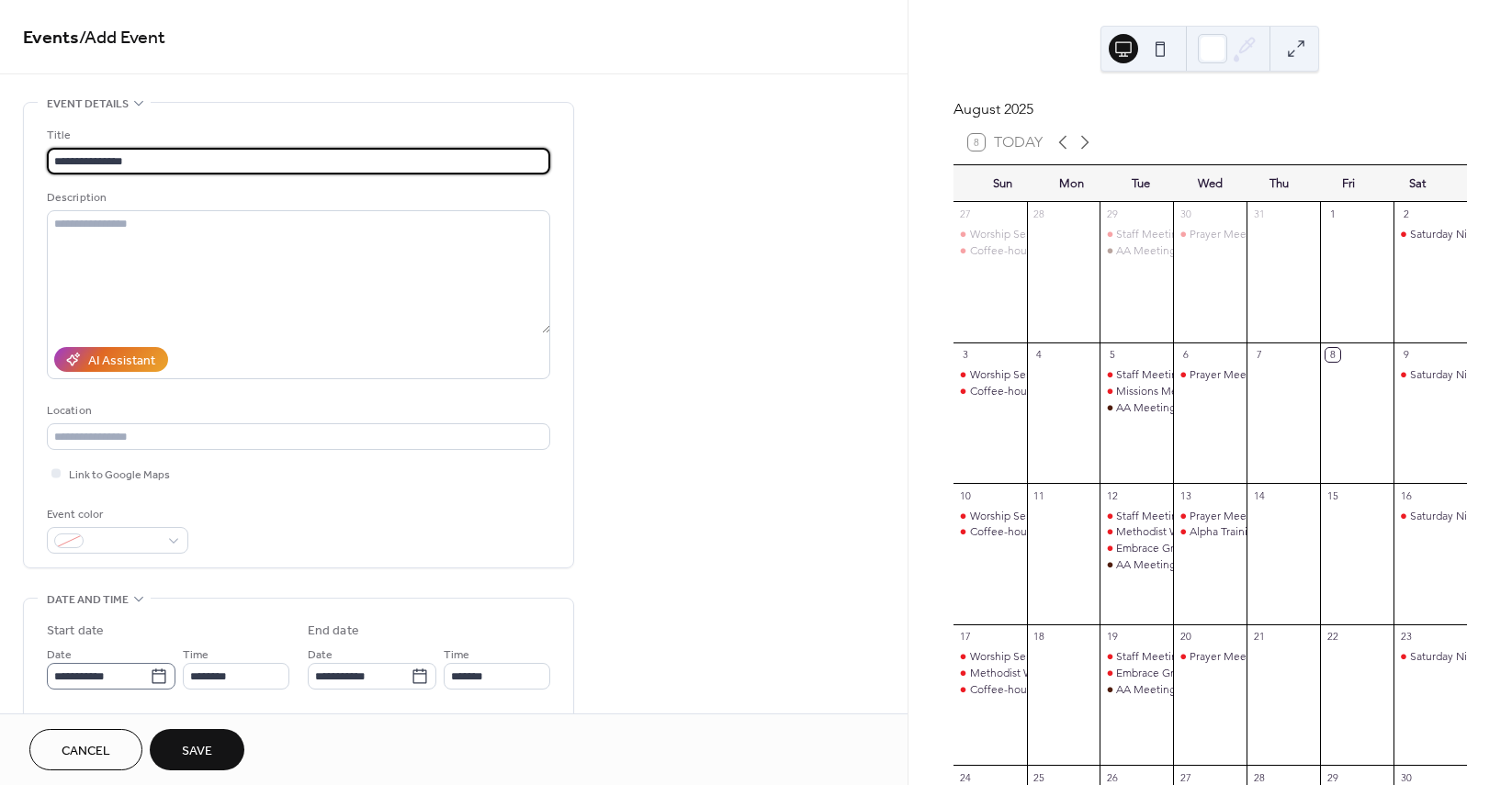 type on "**********" 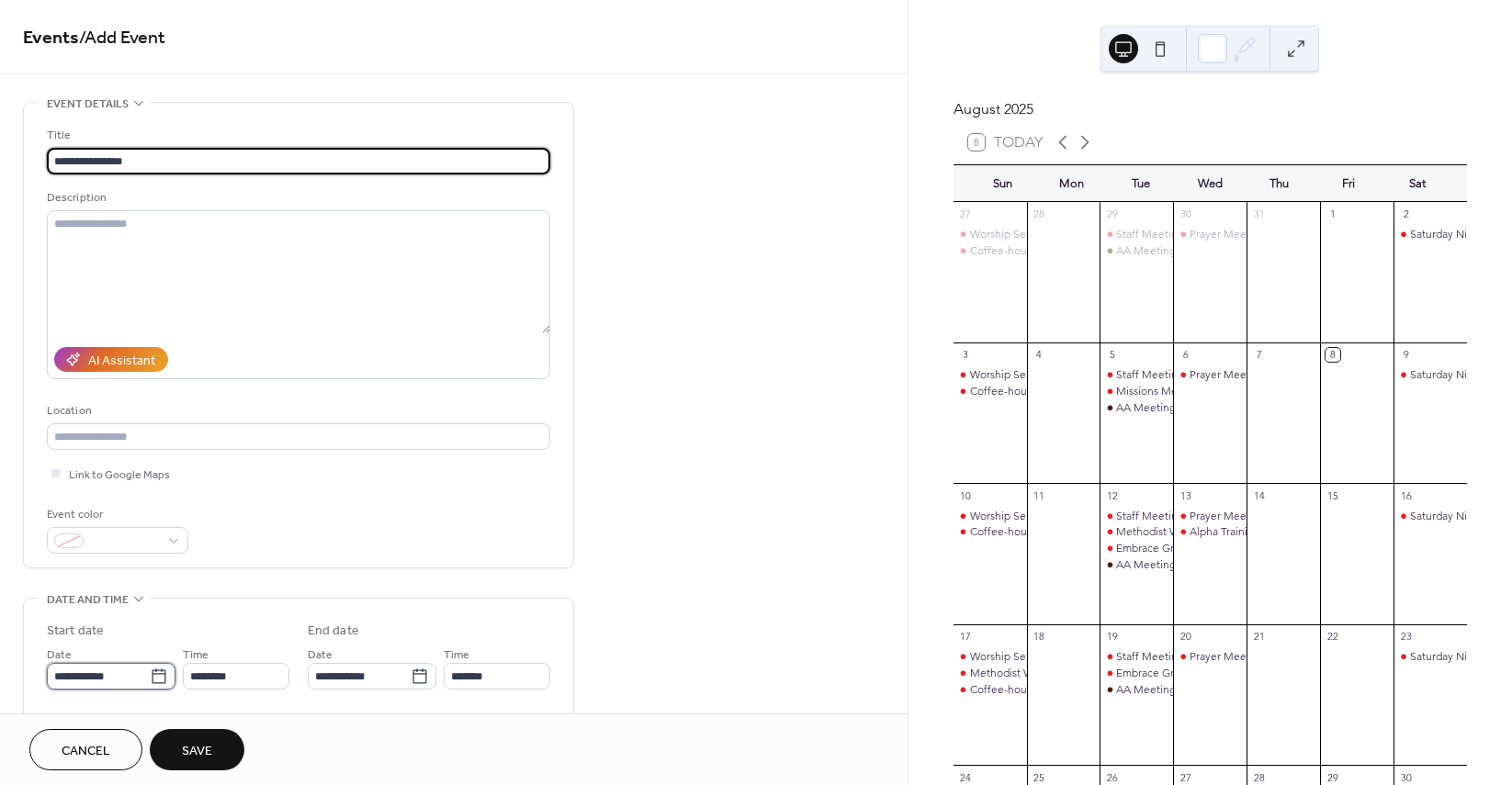 click on "**********" at bounding box center [98, 676] 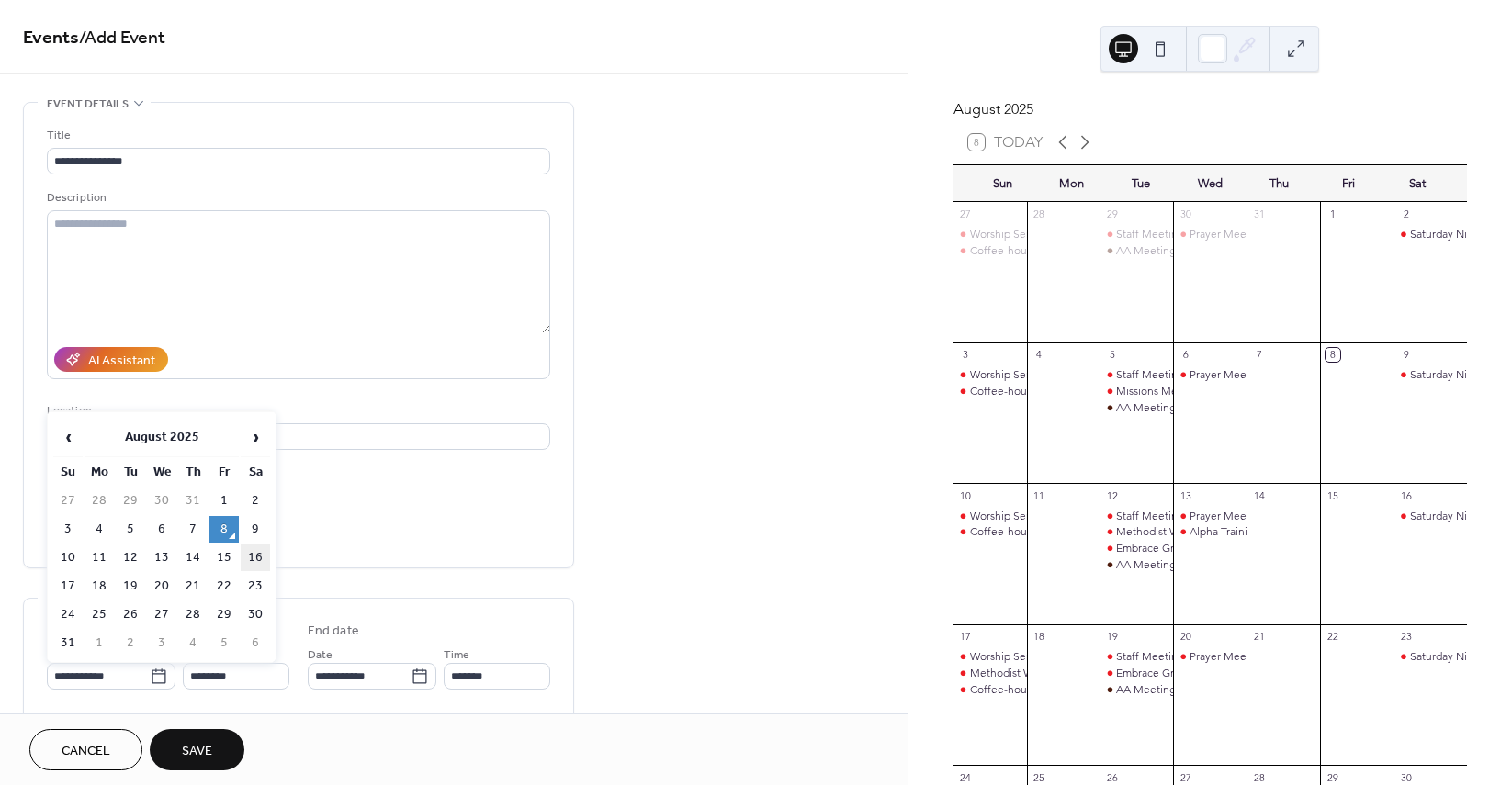 click on "16" at bounding box center (255, 557) 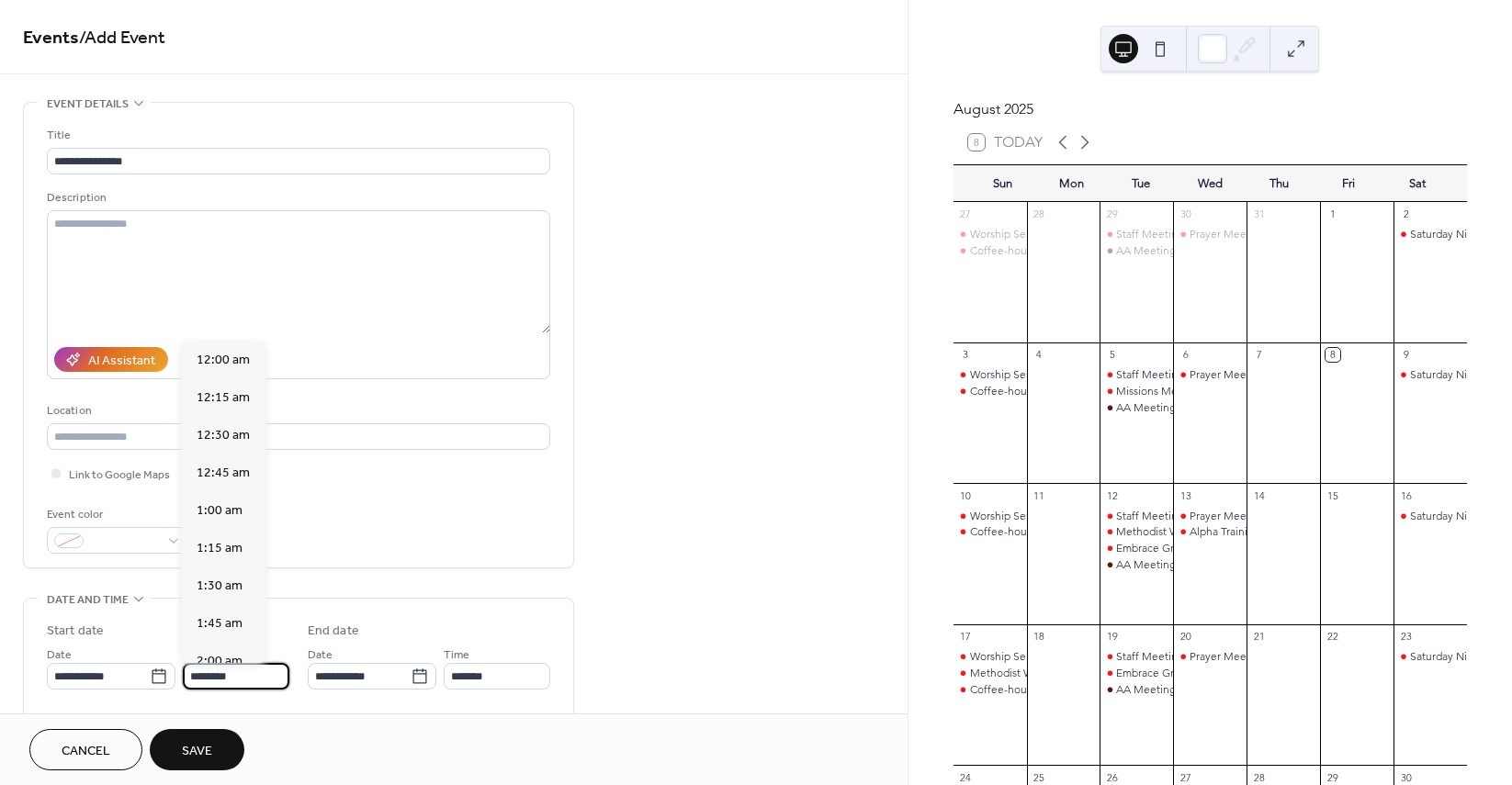 click on "********" at bounding box center (236, 676) 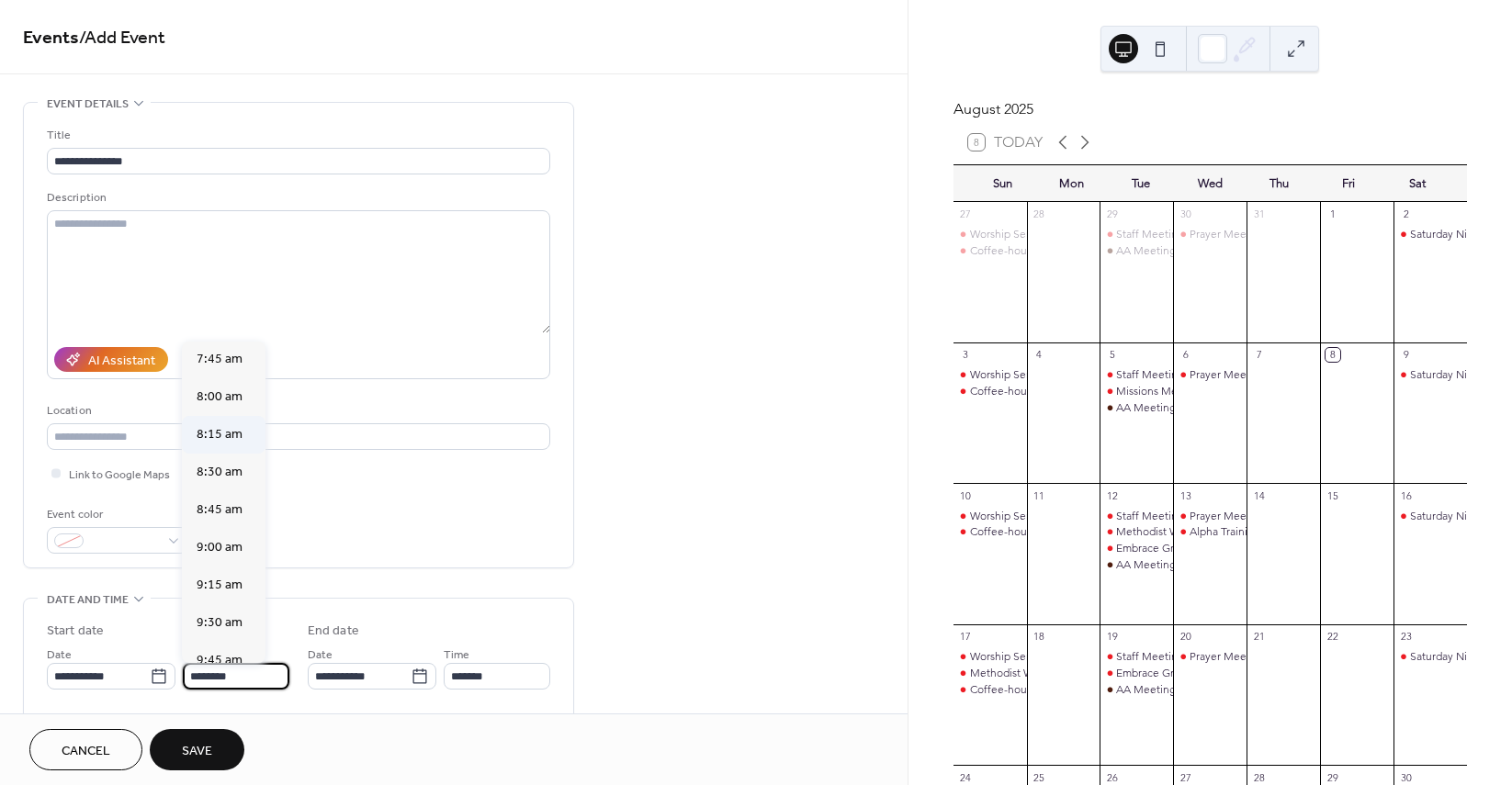 scroll, scrollTop: 1164, scrollLeft: 0, axis: vertical 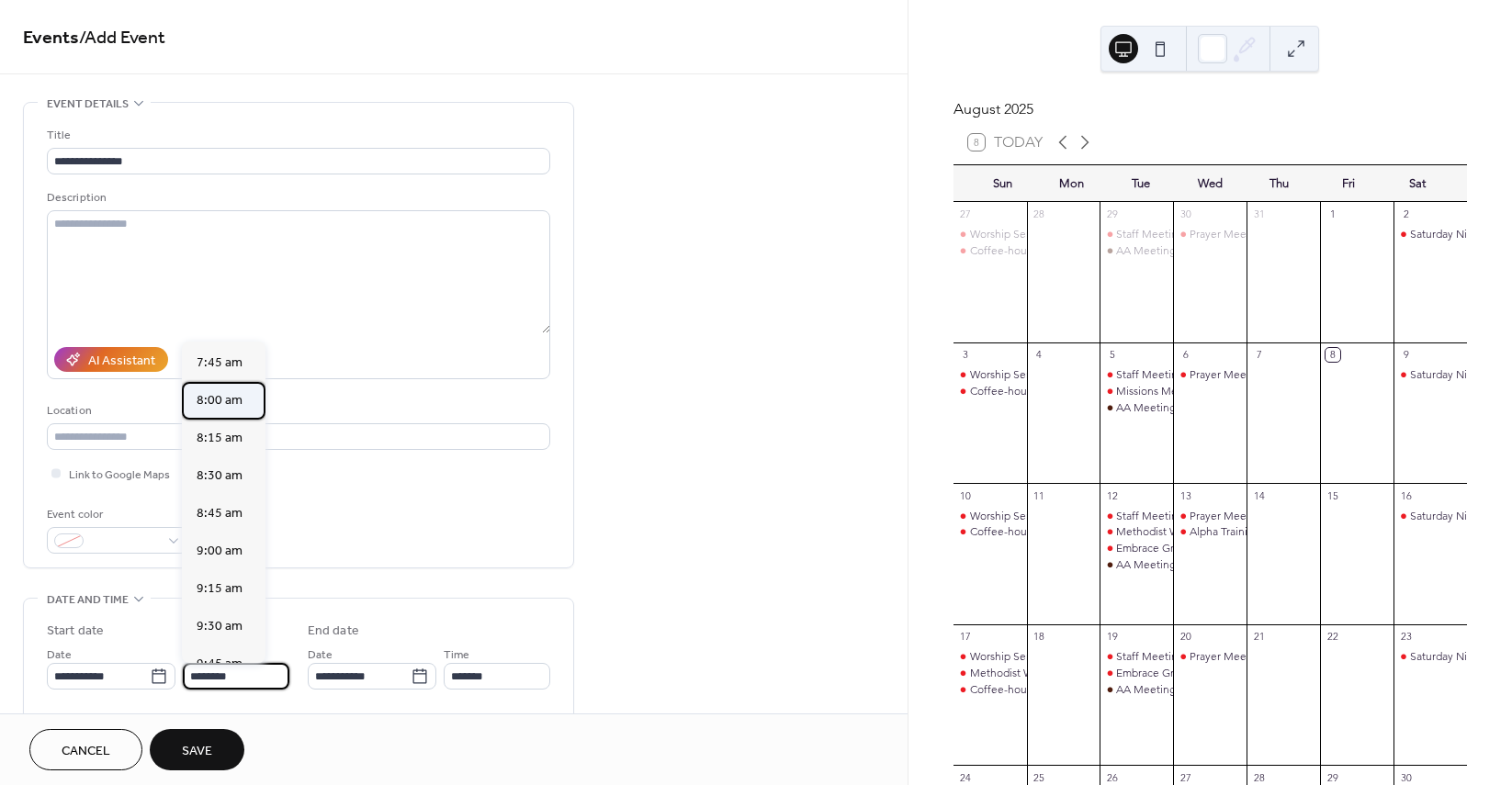 click on "8:00 am" at bounding box center (220, 400) 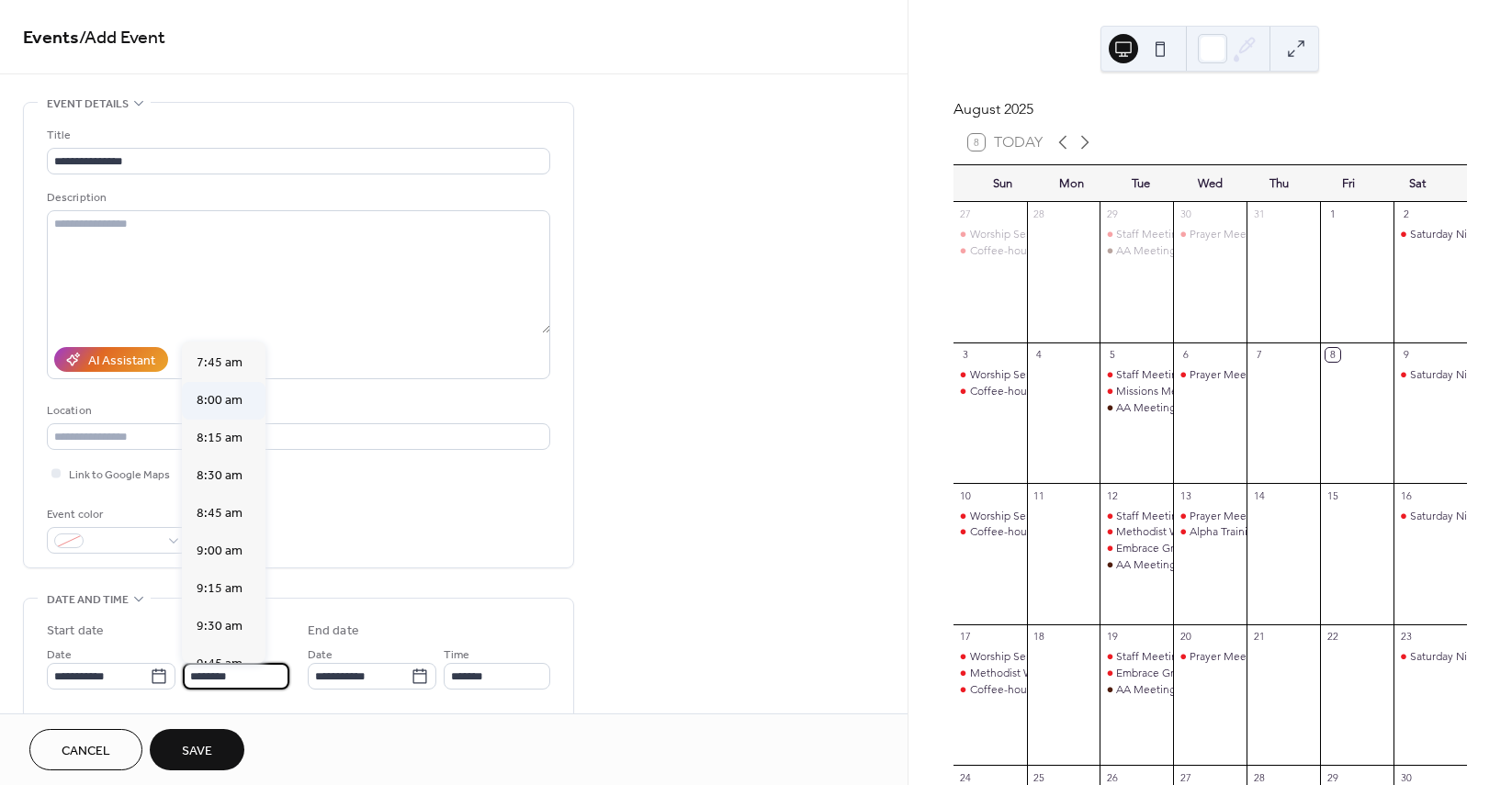 type on "*******" 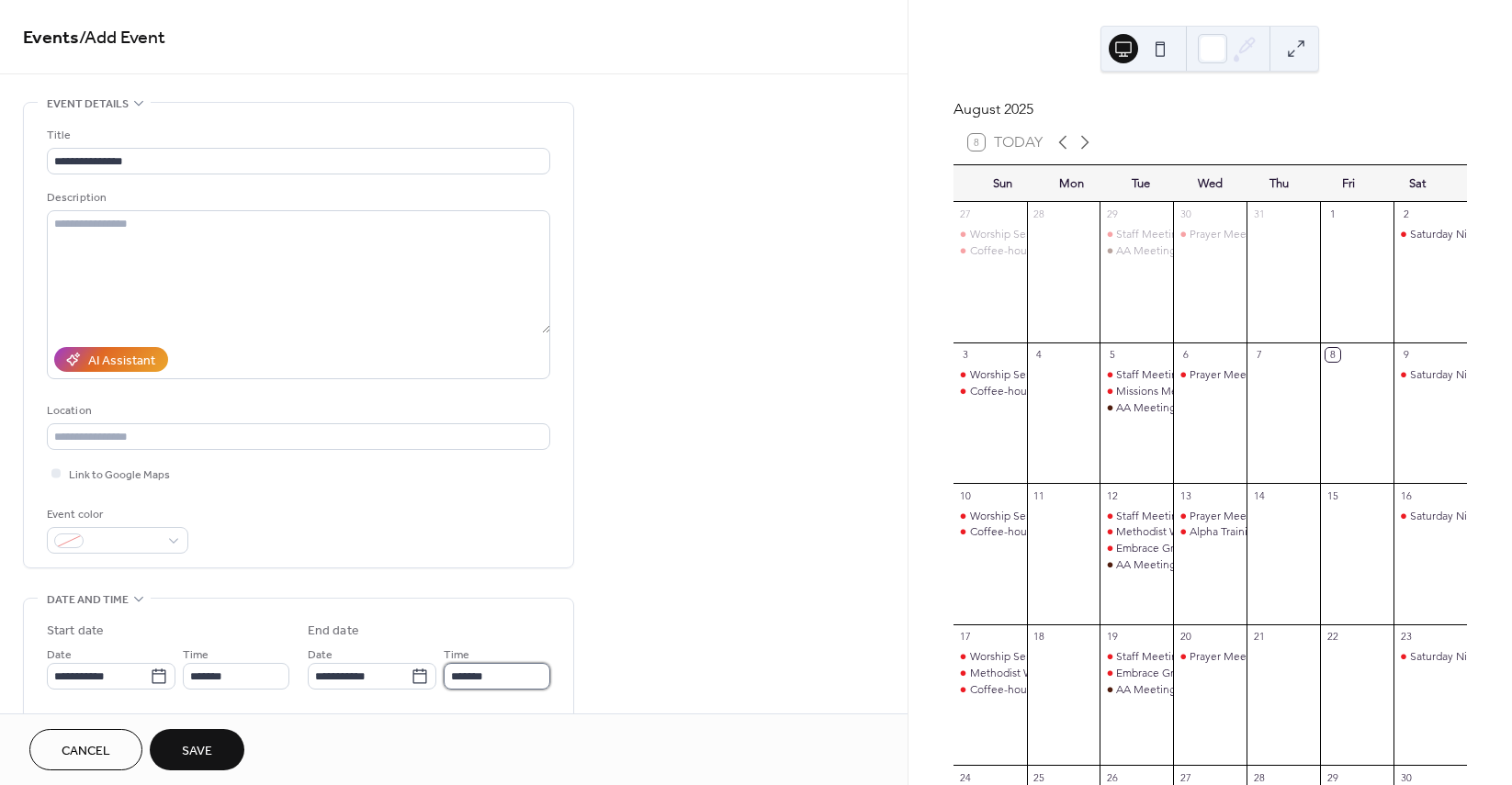 click on "*******" at bounding box center [497, 676] 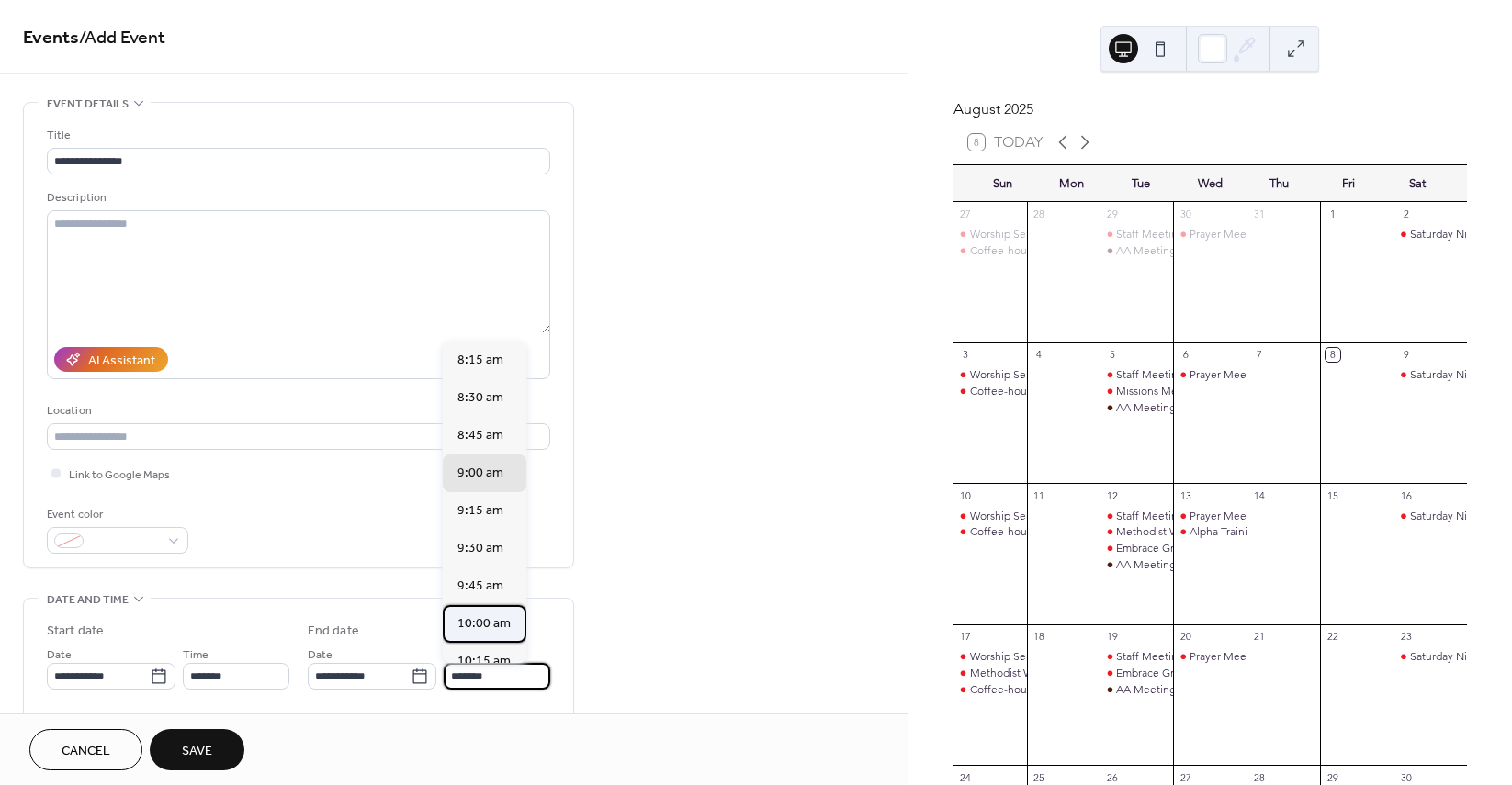 click on "10:00 am" at bounding box center (484, 623) 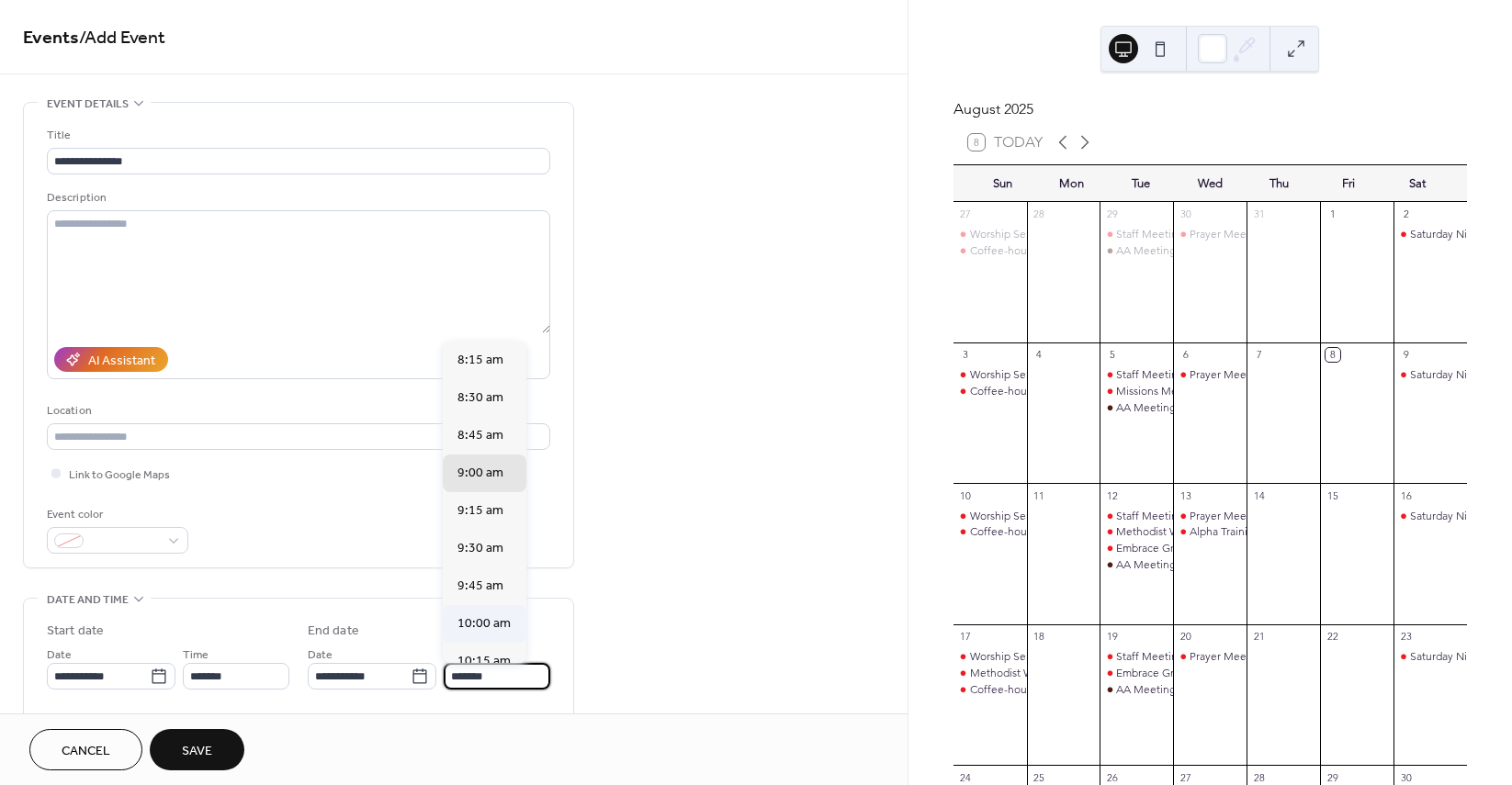 type on "********" 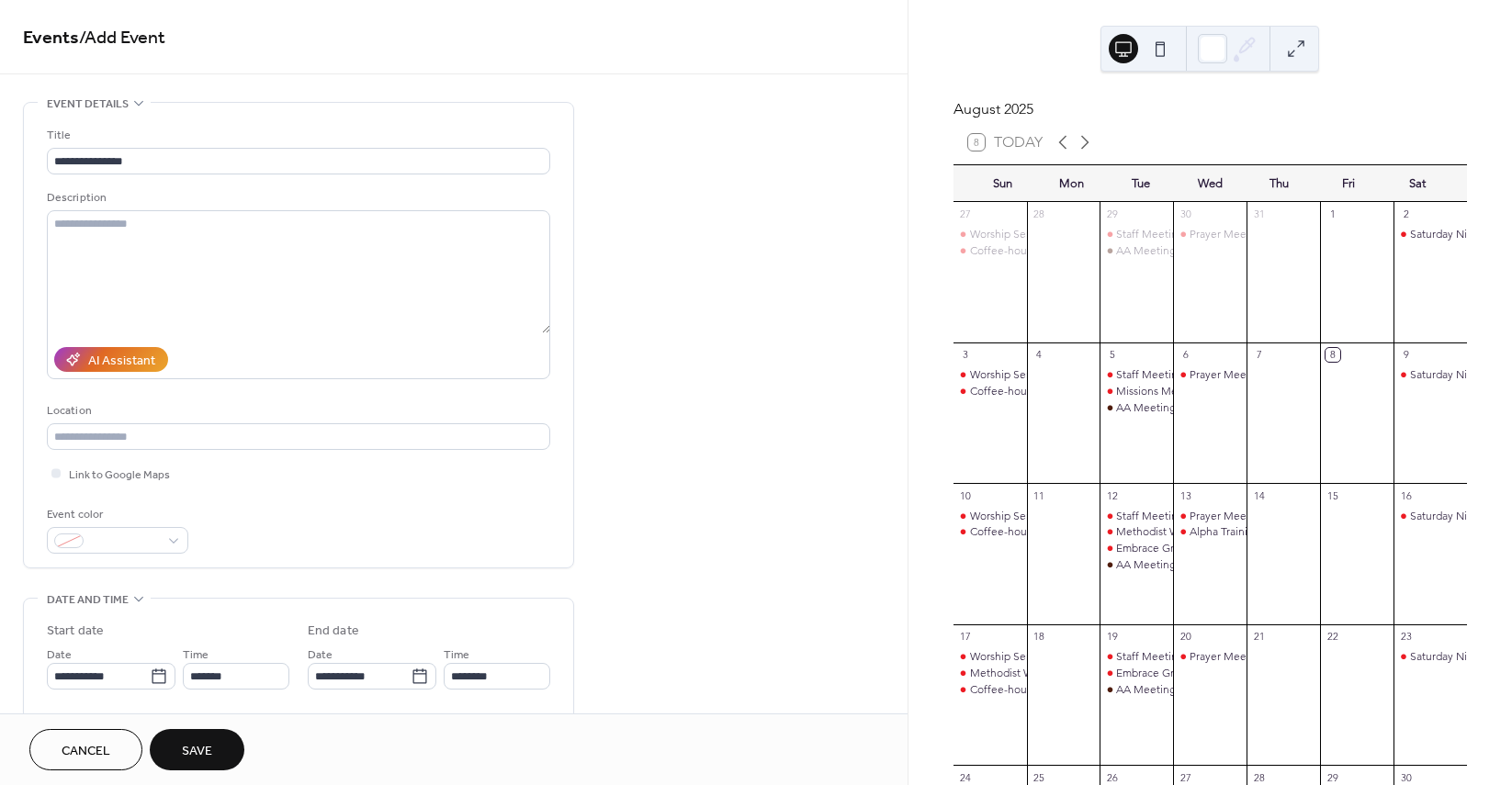 click on "Save" at bounding box center [197, 751] 